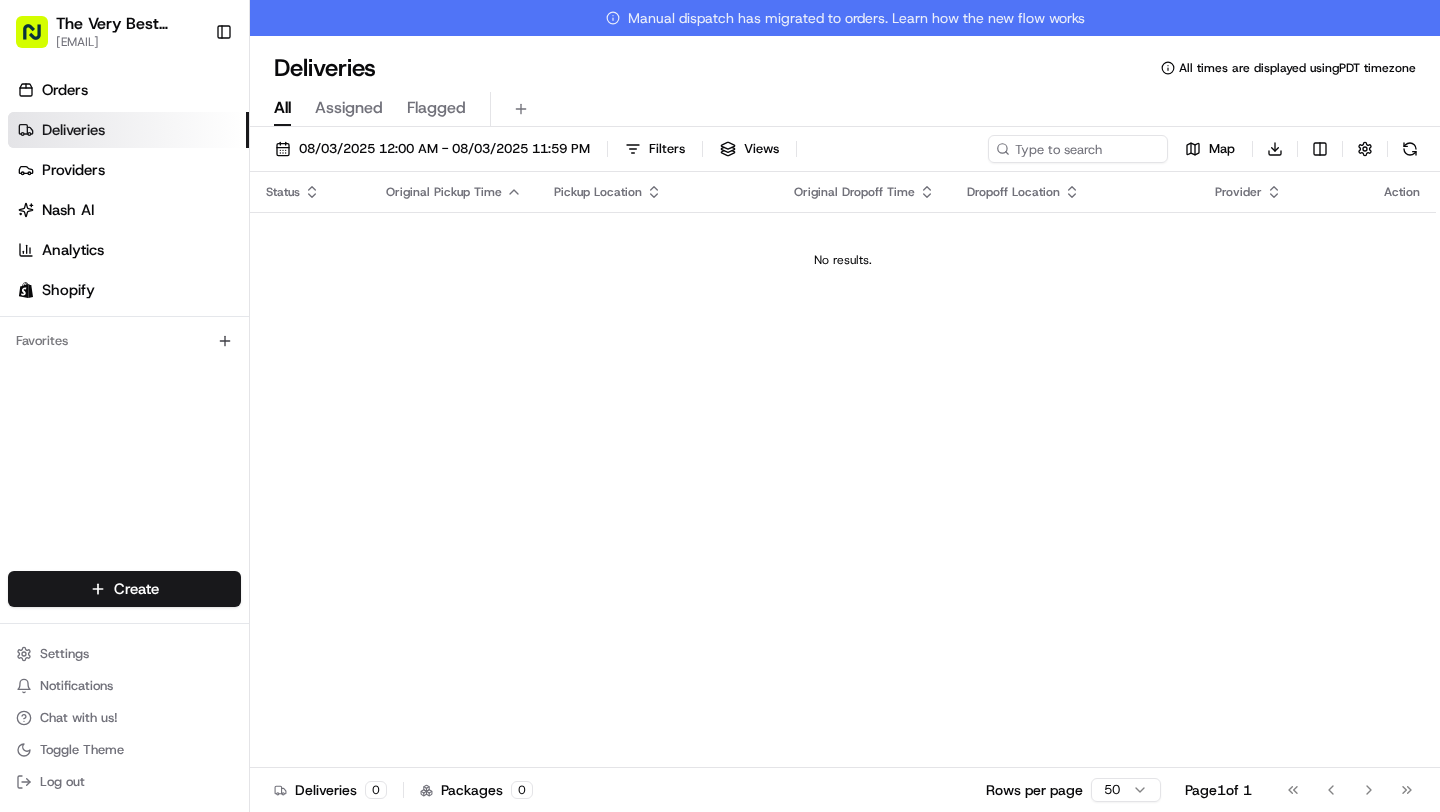 scroll, scrollTop: 0, scrollLeft: 0, axis: both 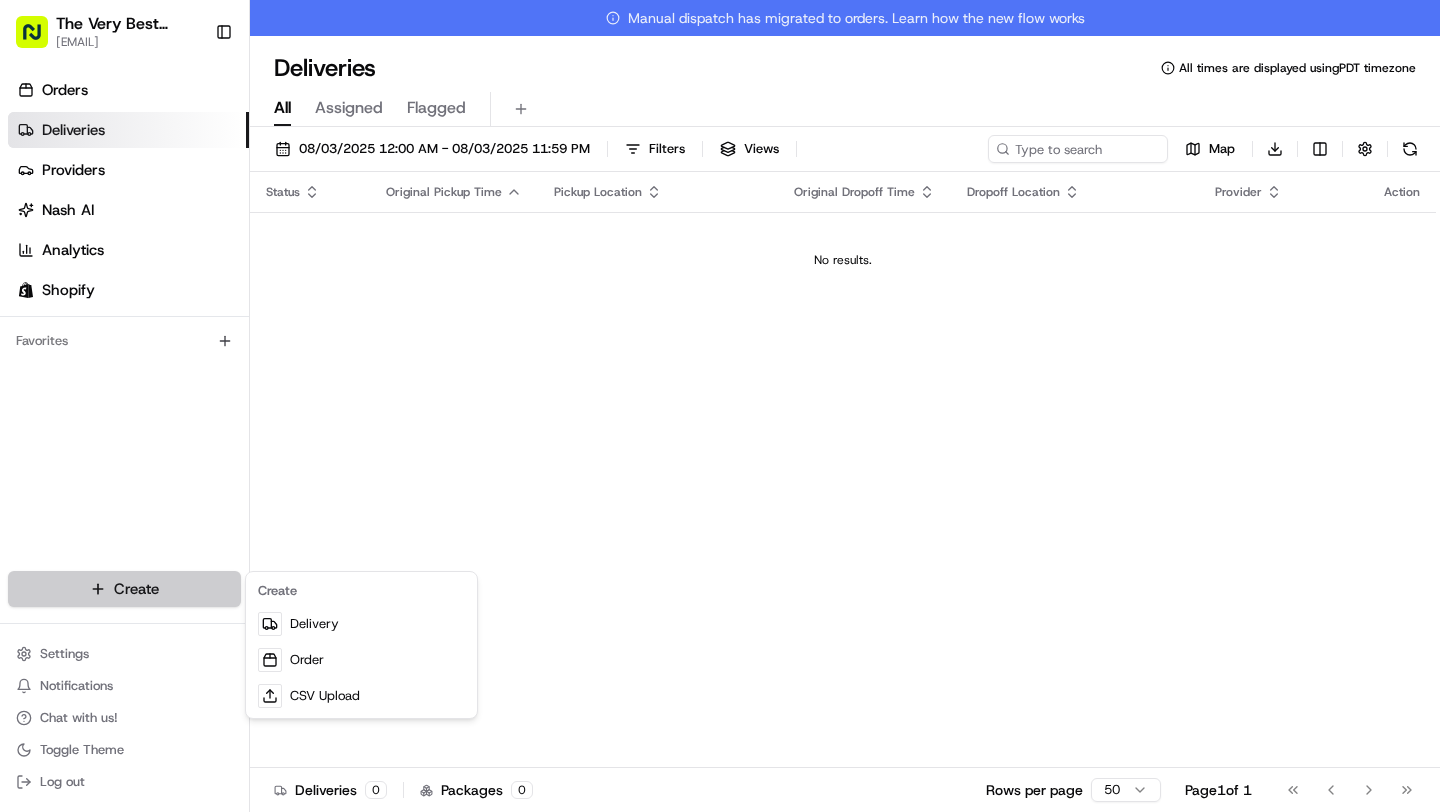 click on "The Very Best Cookie In The Whole Wide World [EMAIL] Toggle Sidebar Orders Deliveries Providers Nash AI Analytics Shopify Favorites Main Menu Members & Organization Organization Users Roles Preferences Customization Tracking Orchestration Automations Dispatch Strategy Locations Pickup Locations Dropoff Locations Billing Billing Refund Requests Integrations Notification Triggers Webhooks API Keys Request Logs Create Settings Notifications Chat with us! Toggle Theme Log out Manual dispatch has migrated to orders. Learn how the new flow works Deliveries All times are displayed using PDT timezone All Assigned Flagged [DATE] [TIME] Filters Views Map Download Status Original Pickup Time Pickup Location Original Dropoff Time Dropoff Location Provider Action No results. Deliveries 0 Packages 0 Rows per page 50 Page 1 of 1 Go to first page Go to previous page Go to next page Go to last page" at bounding box center [720, 406] 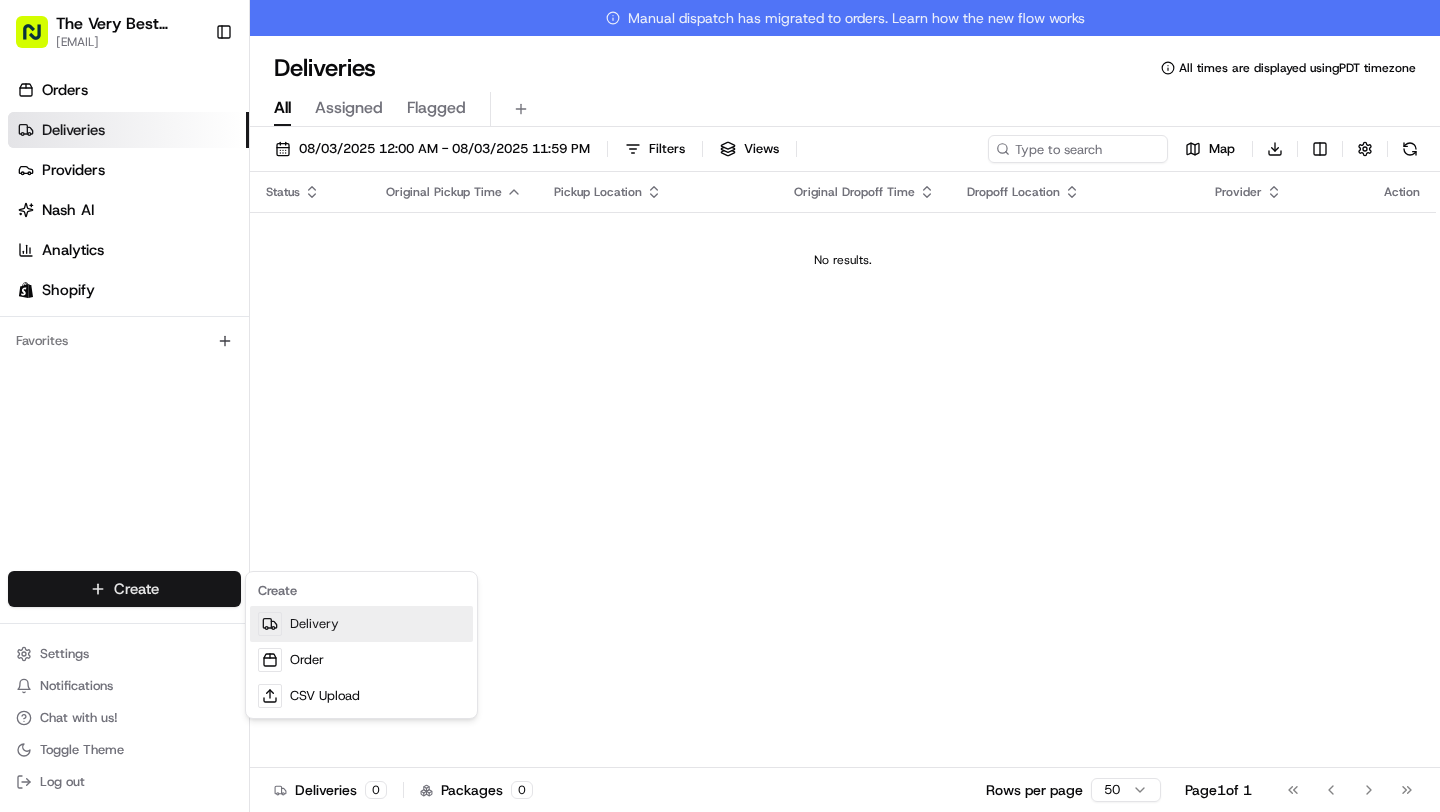 click on "Delivery" at bounding box center [361, 624] 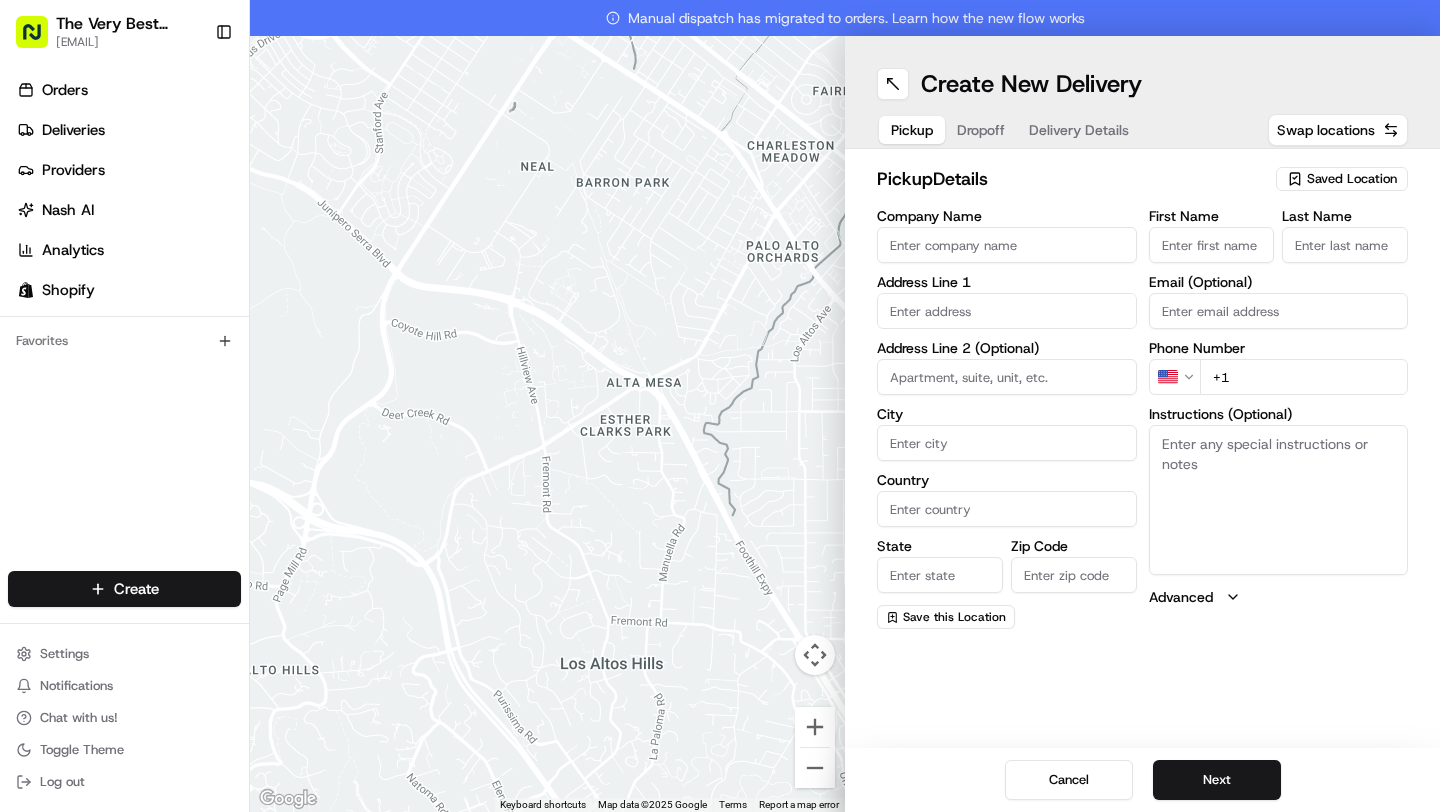 click 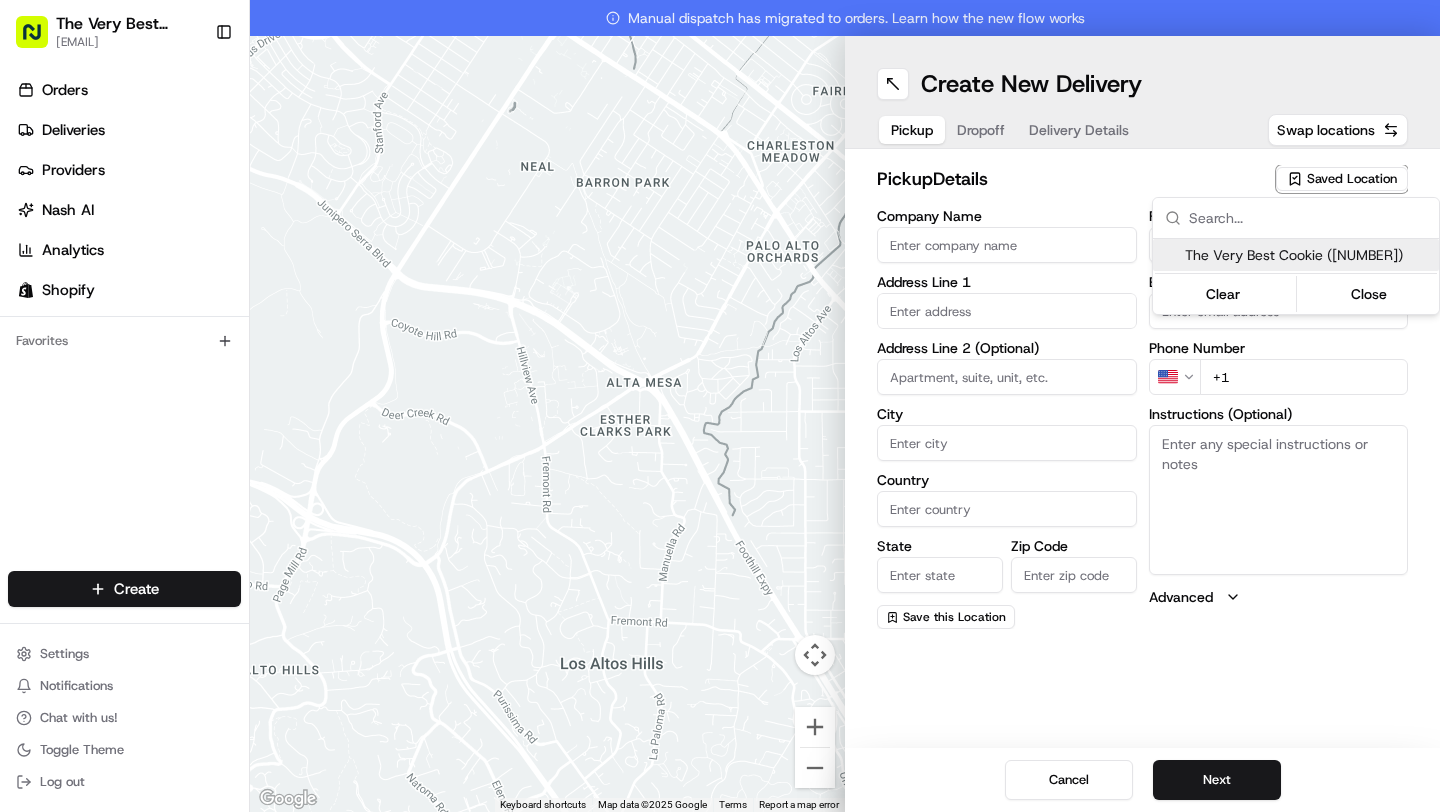 click on "The Very Best Cookie ([NUMBER])" at bounding box center [1308, 255] 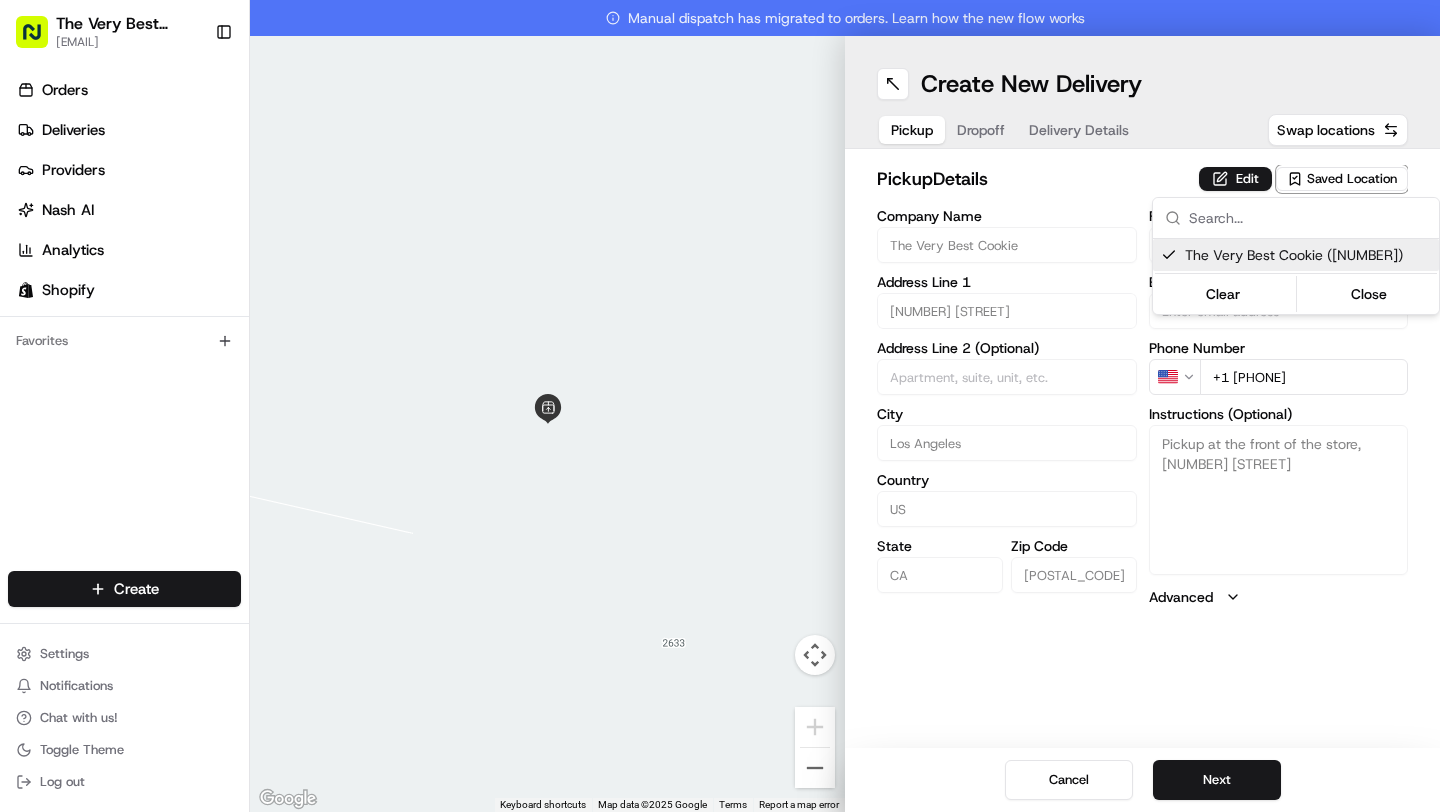 click on "The Very Best Cookie In The Whole Wide World [EMAIL] Toggle Sidebar Orders Deliveries Providers Nash AI Analytics Shopify Favorites Main Menu Members & Organization Organization Users Roles Preferences Customization Tracking Orchestration Automations Dispatch Strategy Locations Pickup Locations Dropoff Locations Billing Billing Refund Requests Integrations Notification Triggers Webhooks API Keys Request Logs Create Settings Notifications Chat with us! Toggle Theme Log out Manual dispatch has migrated to orders. Learn how the new flow works ← Move left → Move right ↑ Move up ↓ Move down + Zoom in - Zoom out Home Jump left by 75% End Jump right by 75% Page Up Jump up by 75% Page Down Jump down by 75% Keyboard shortcuts Map Data Map data ©2025 Google Map data ©2025 Google 2 m Click to toggle between metric and imperial units Terms Report a map error Create New Delivery Pickup Dropoff Delivery Details Swap locations pickup Details Edit Saved Location [CITY] [STATE]" at bounding box center [720, 406] 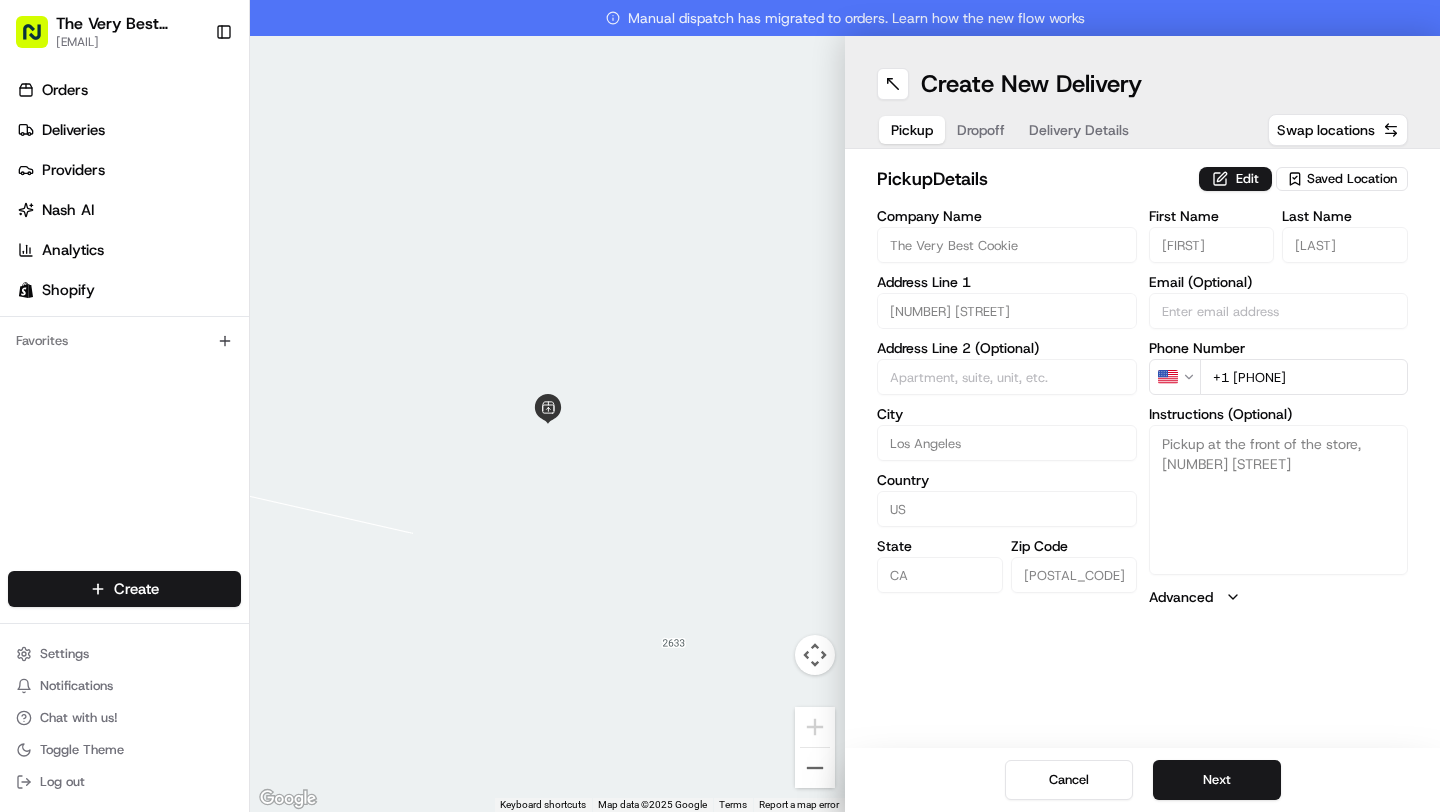 click on "Next" at bounding box center (1217, 780) 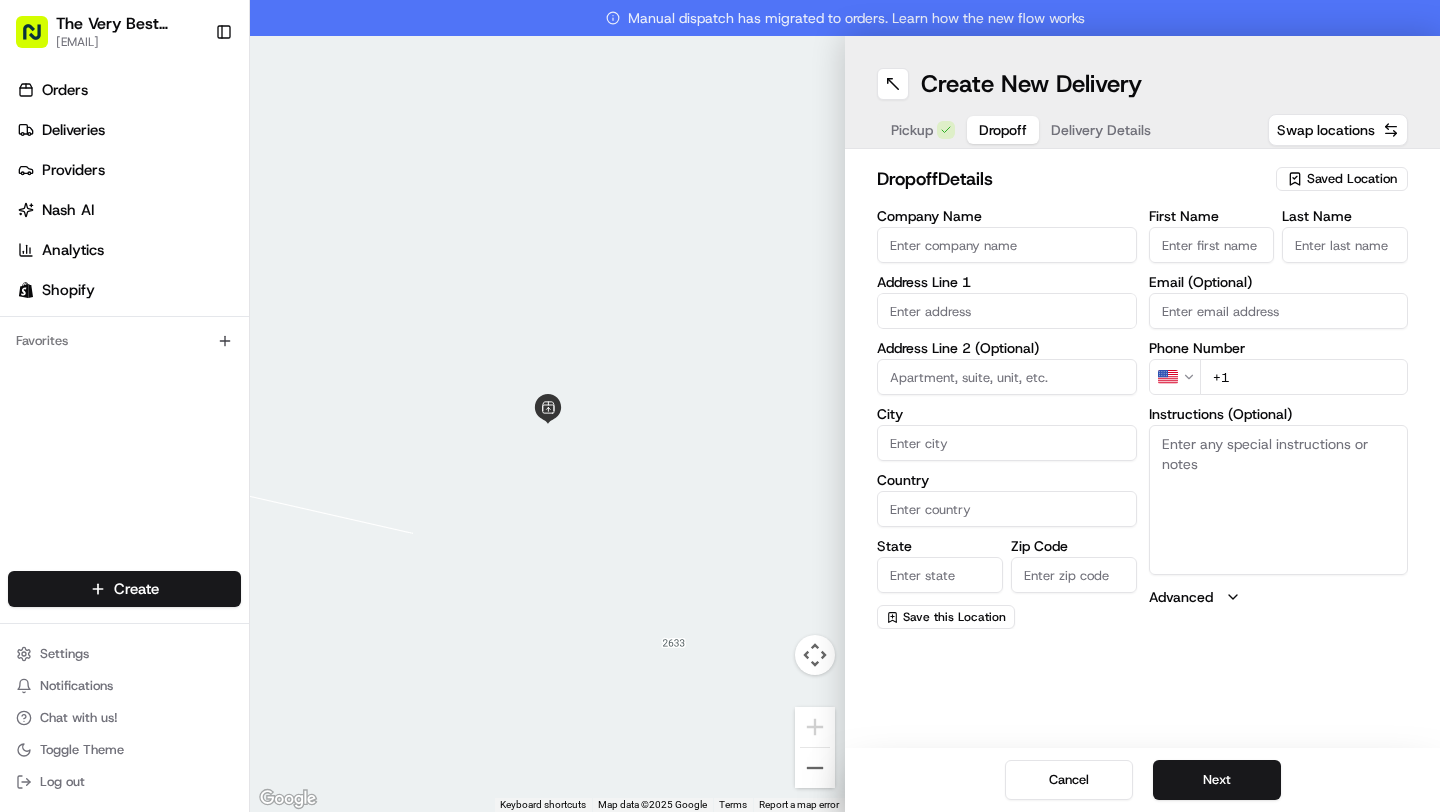 click on "Company Name" at bounding box center (1007, 245) 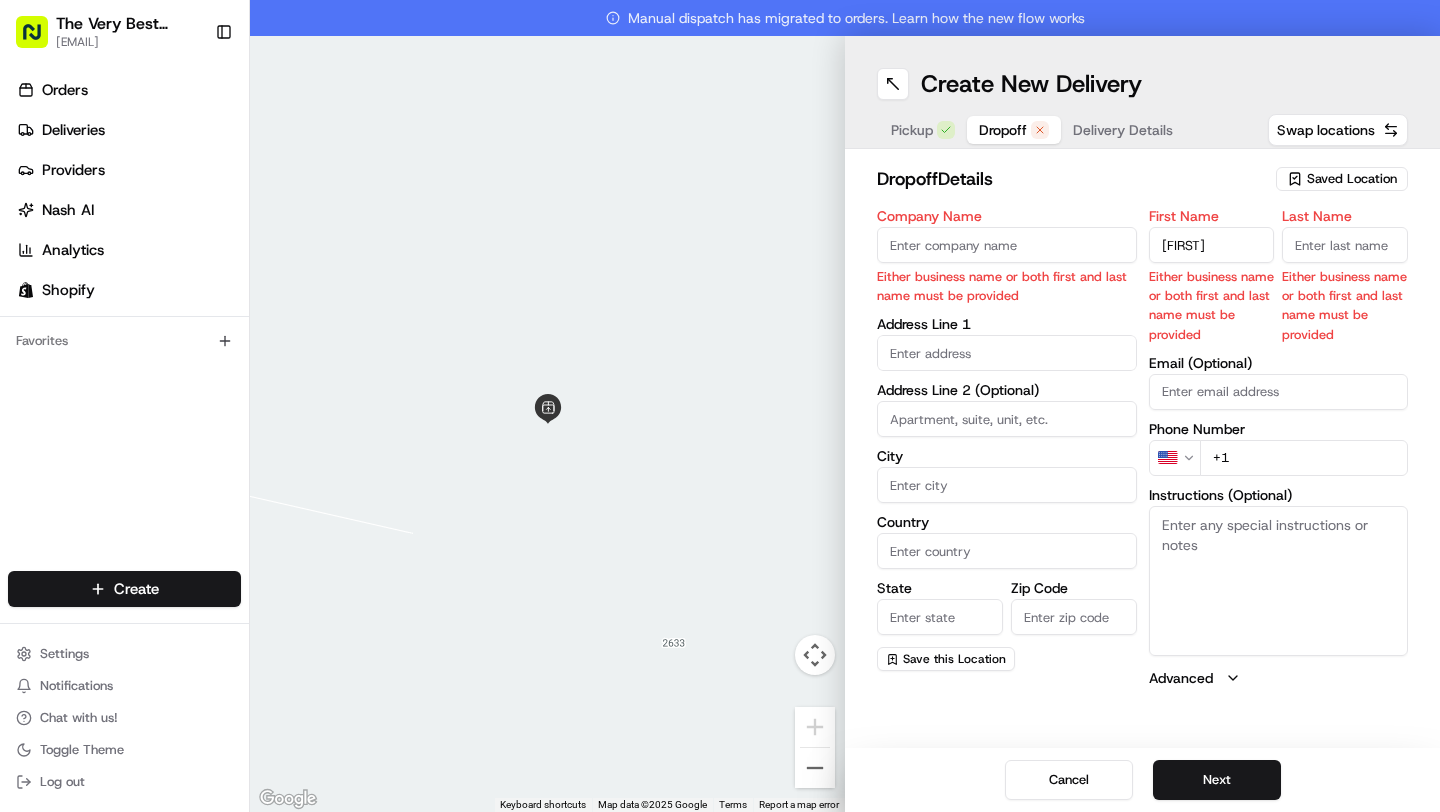 type on "[FIRST]" 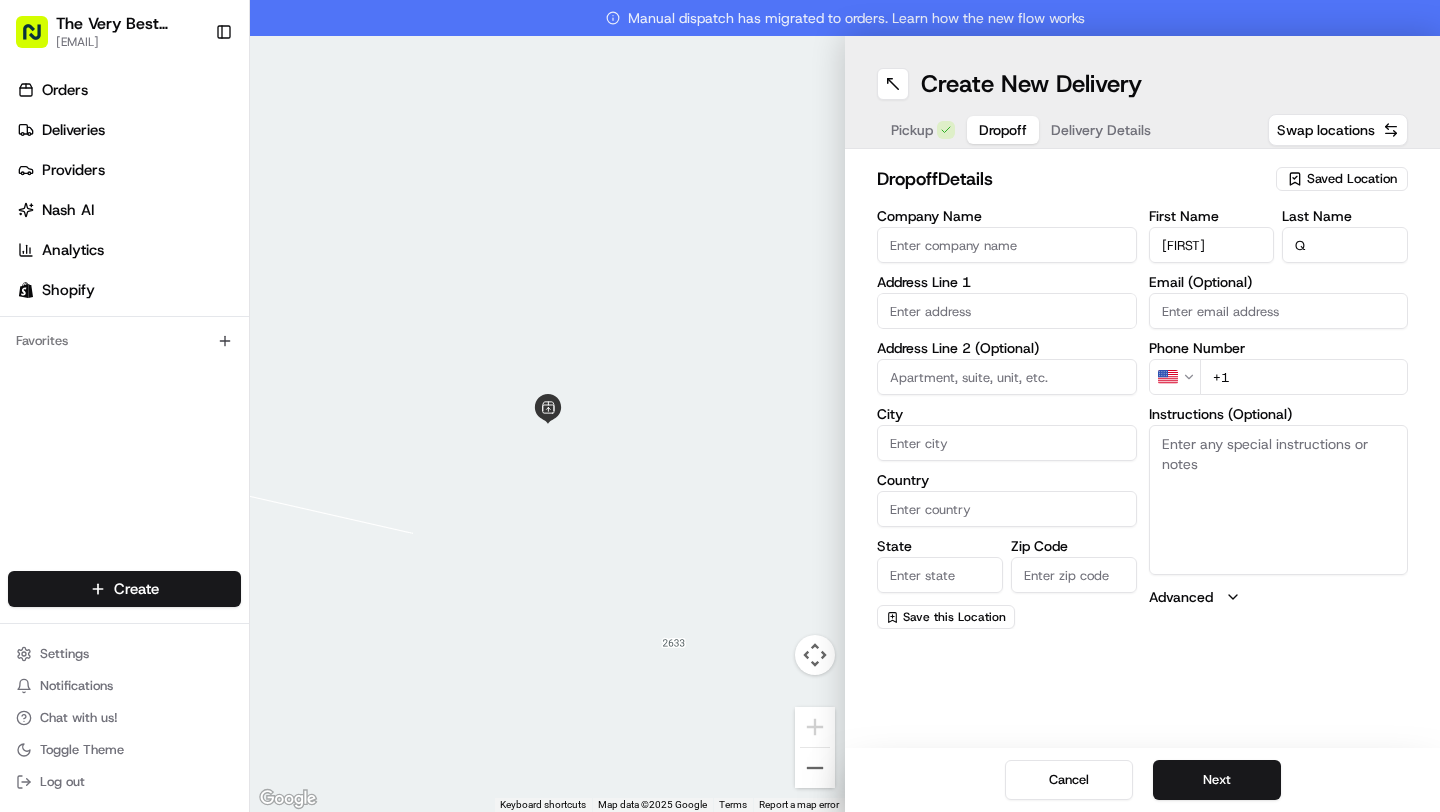 click on "Q" at bounding box center (1345, 245) 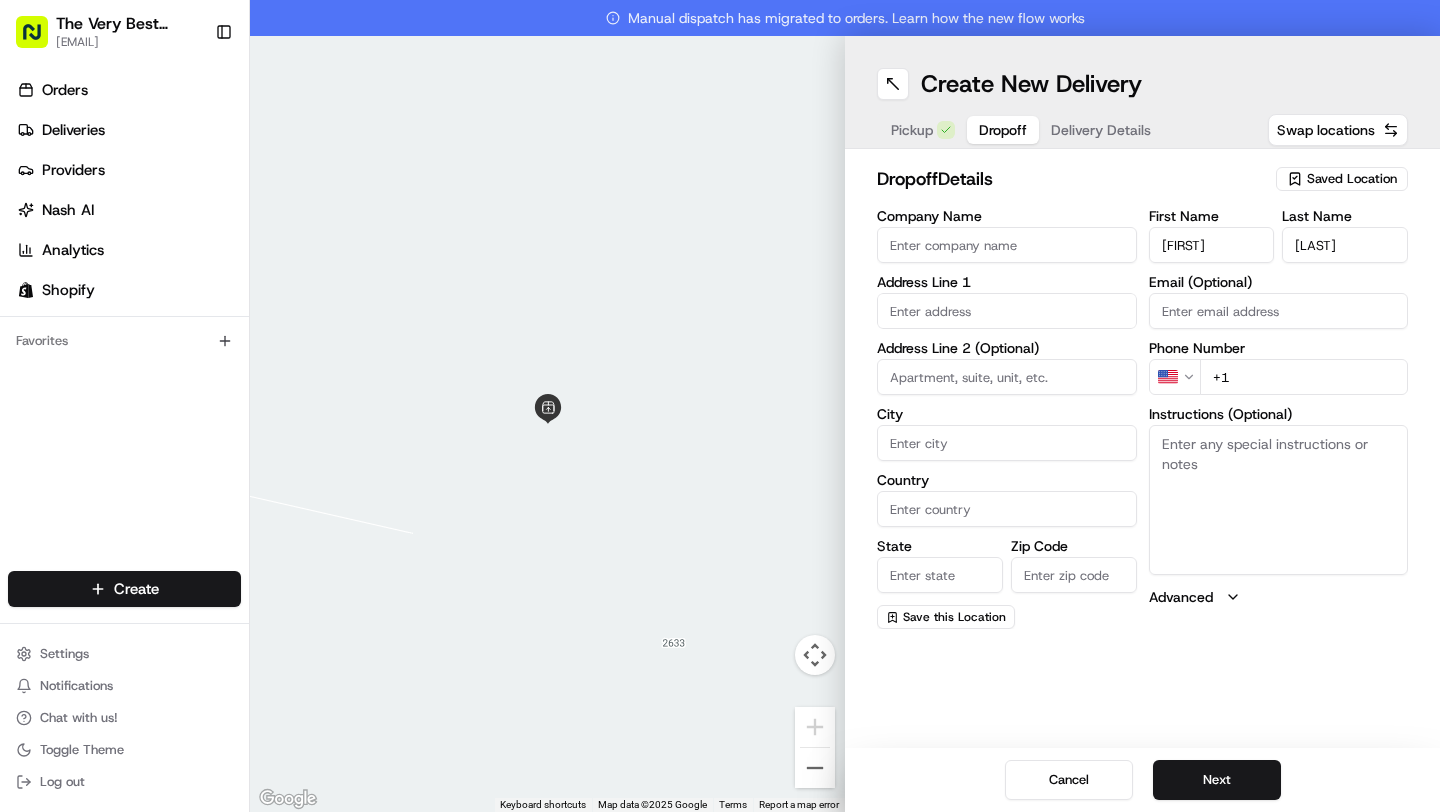type on "[LAST]" 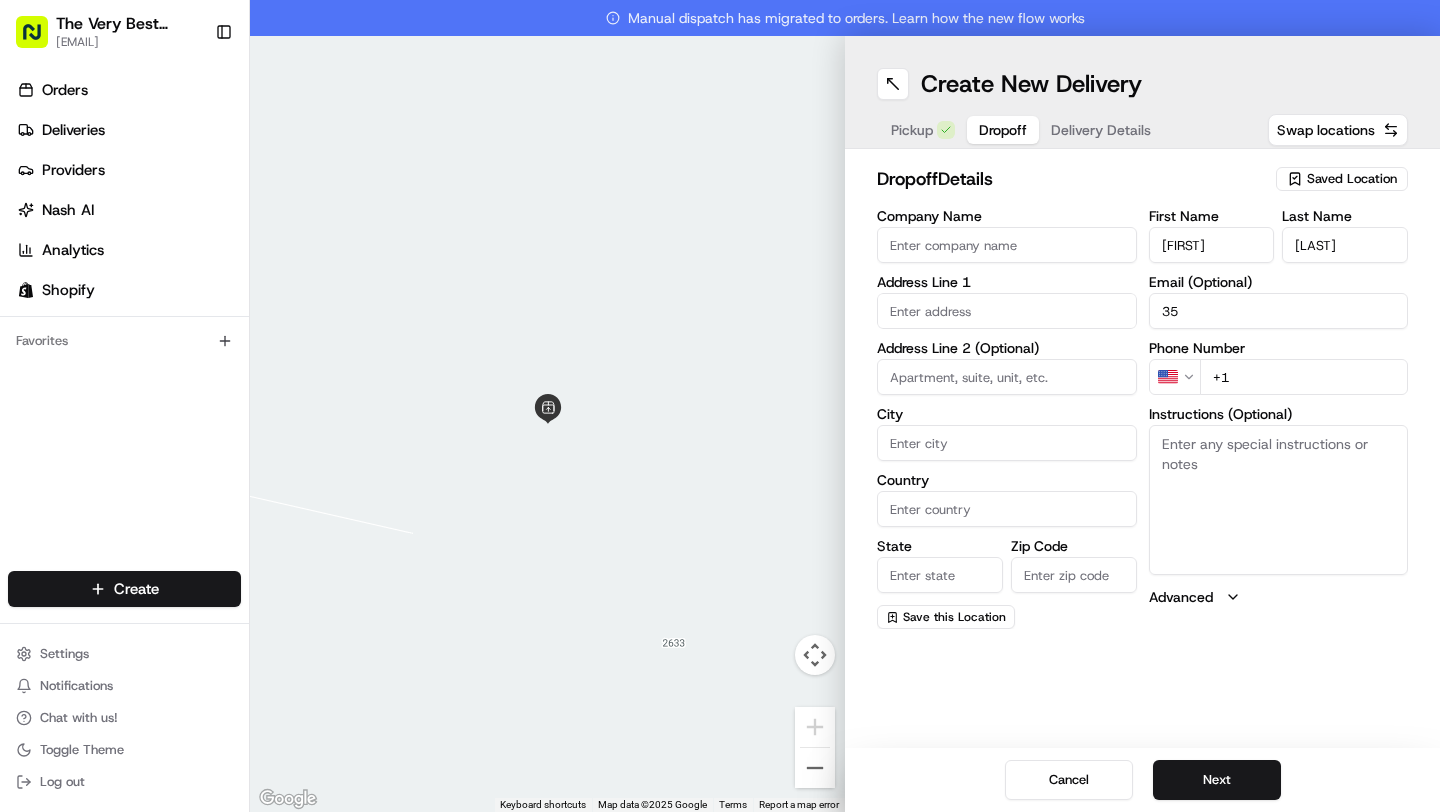 type on "3" 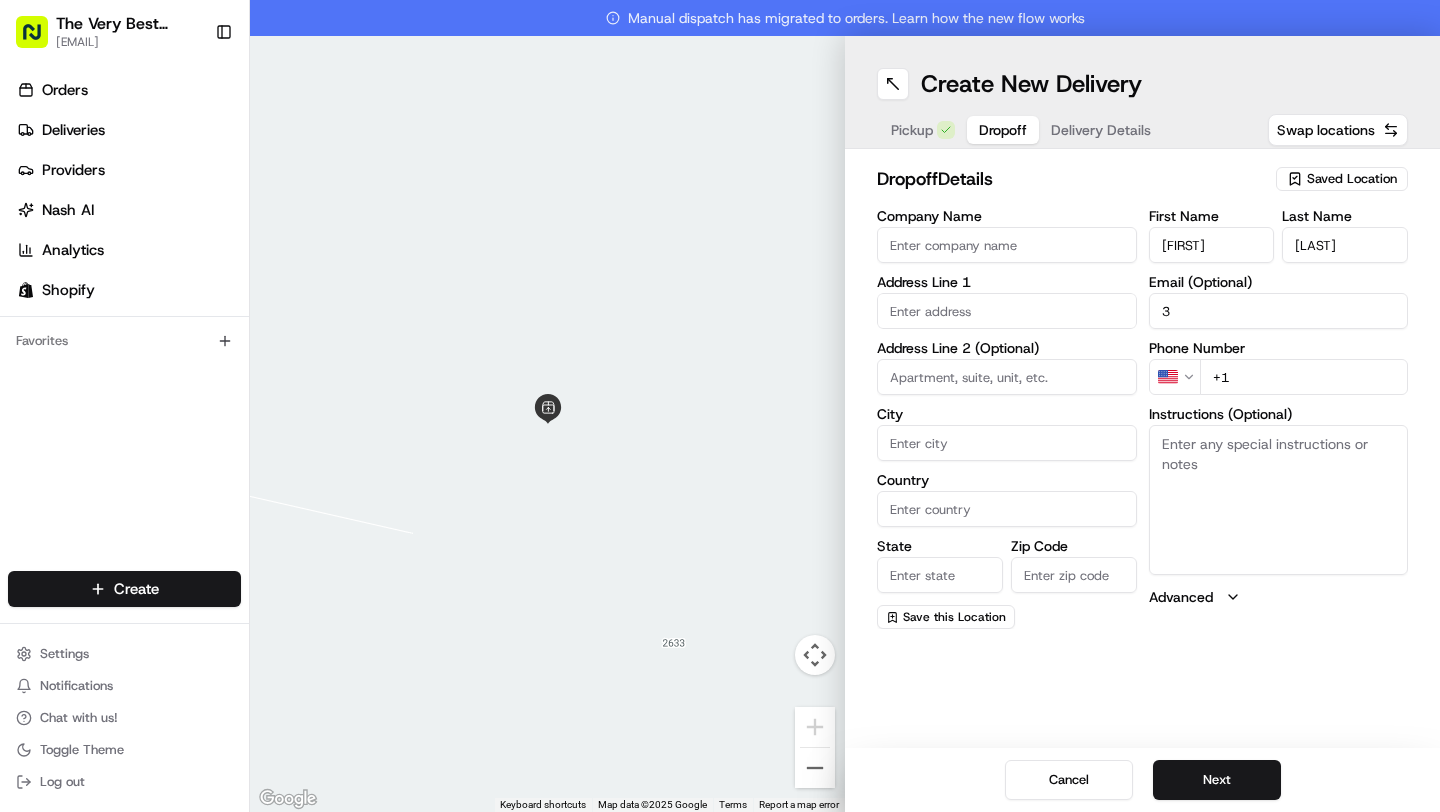 type 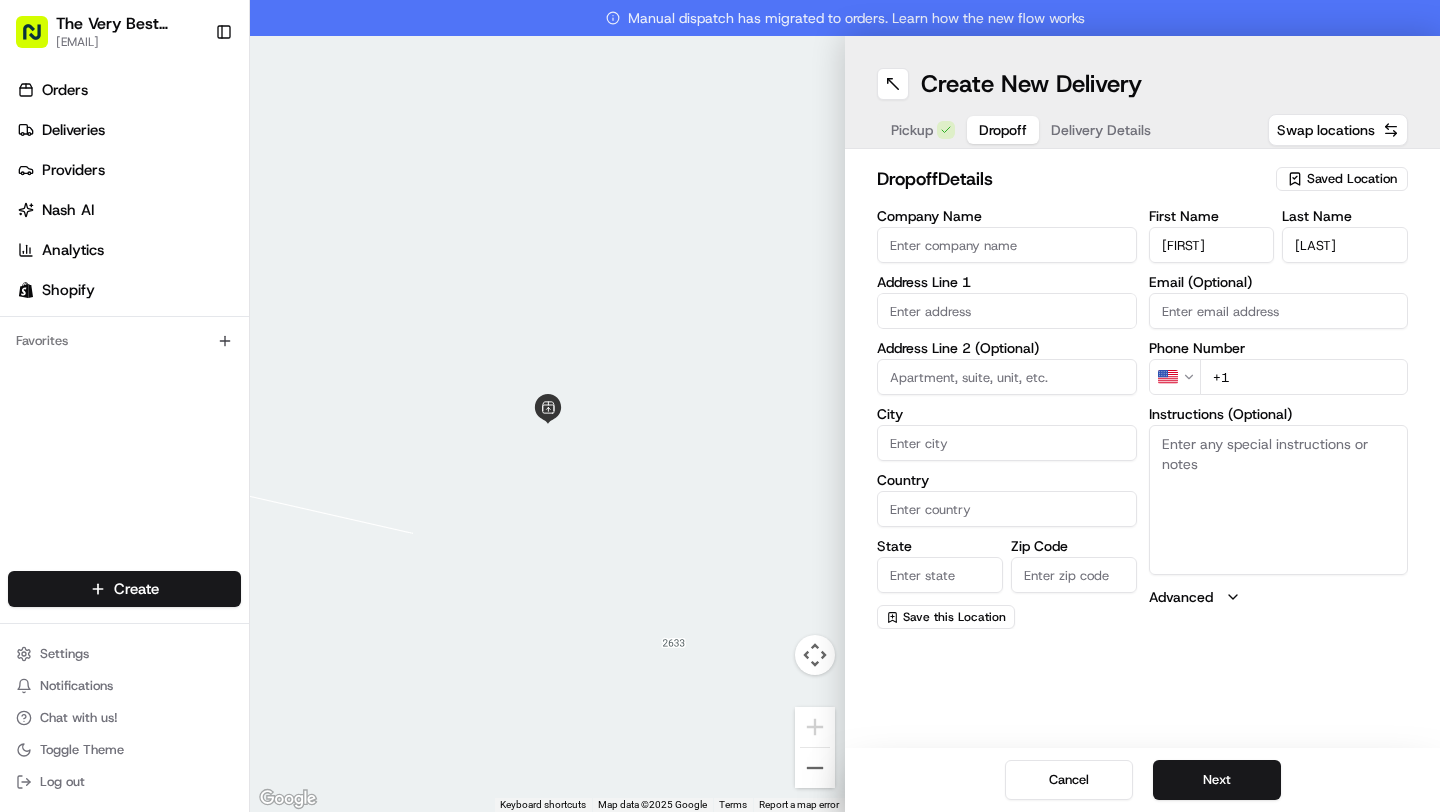 click at bounding box center (1007, 311) 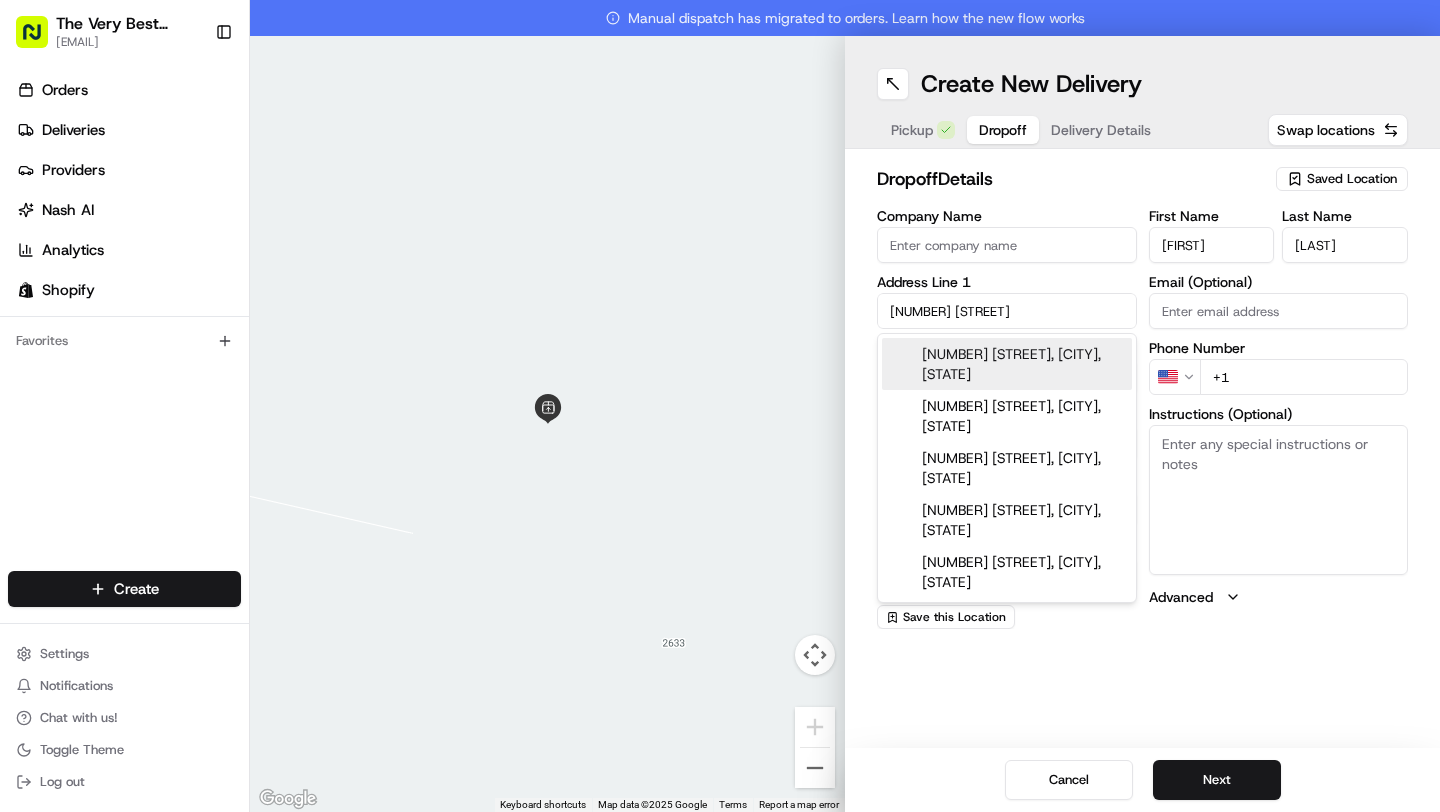 click on "[NUMBER] [STREET], [CITY], [STATE]" at bounding box center (1007, 364) 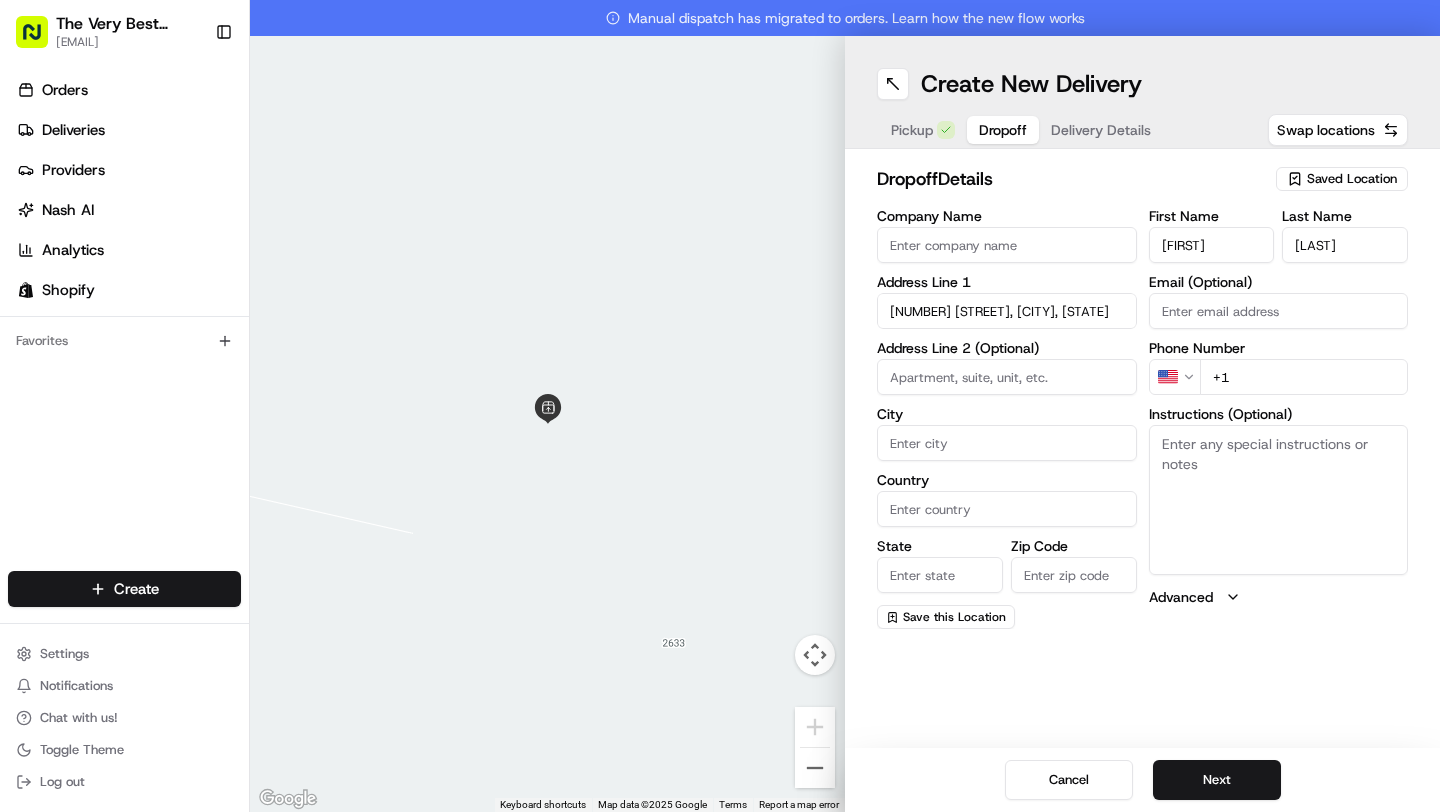 type on "[NUMBER] [STREET], [CITY], [STATE] [POSTAL_CODE], USA" 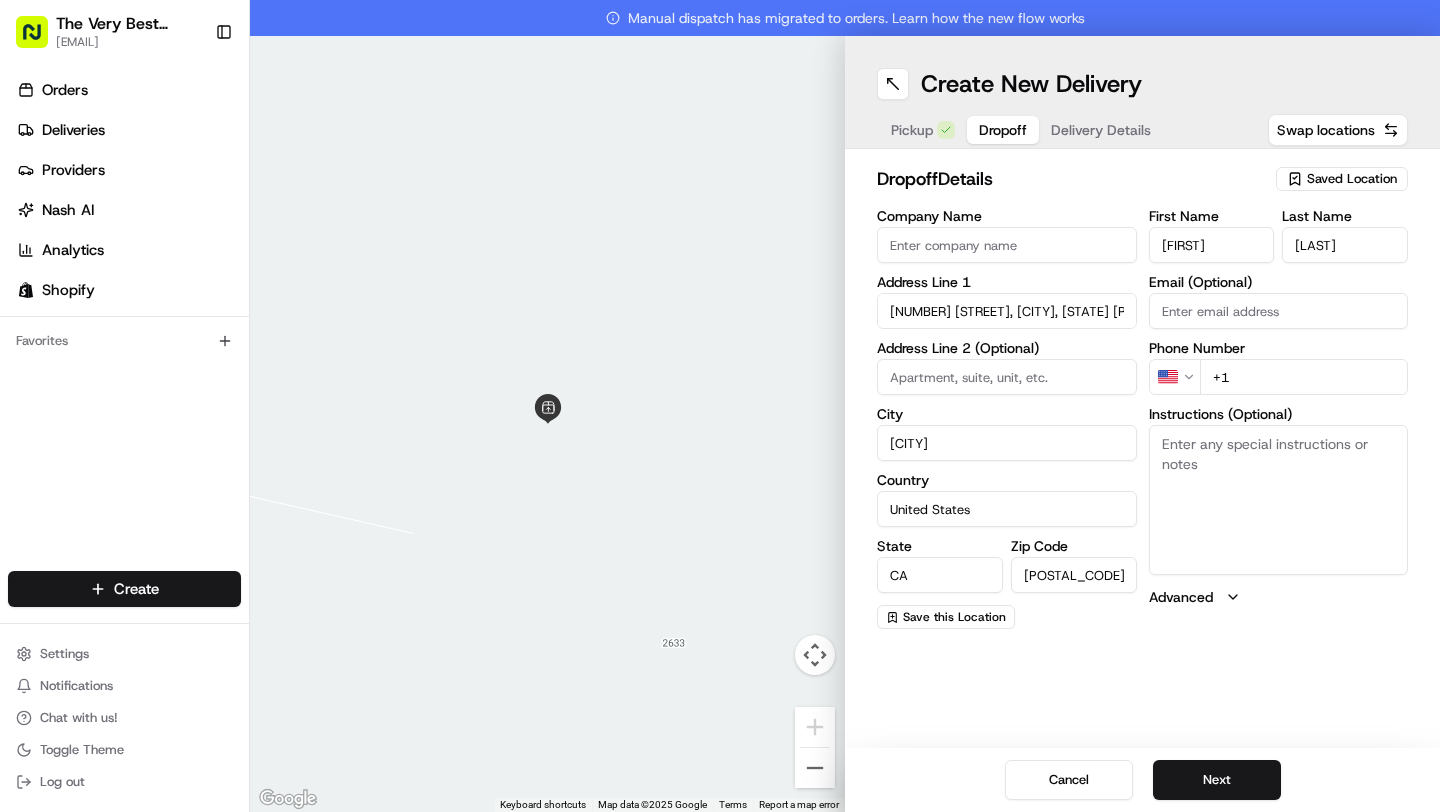 type on "[NUMBER] [STREET]" 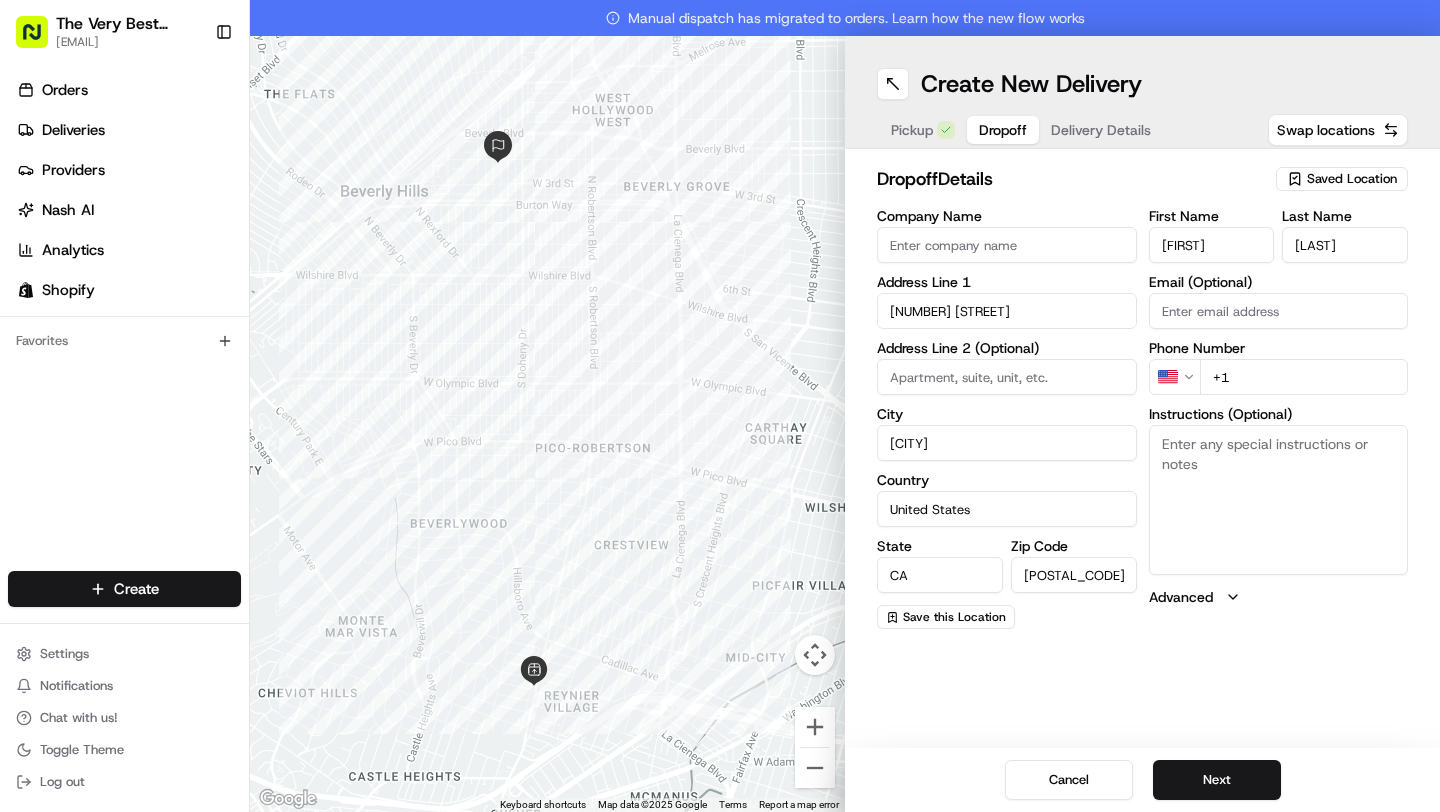 click at bounding box center [1007, 377] 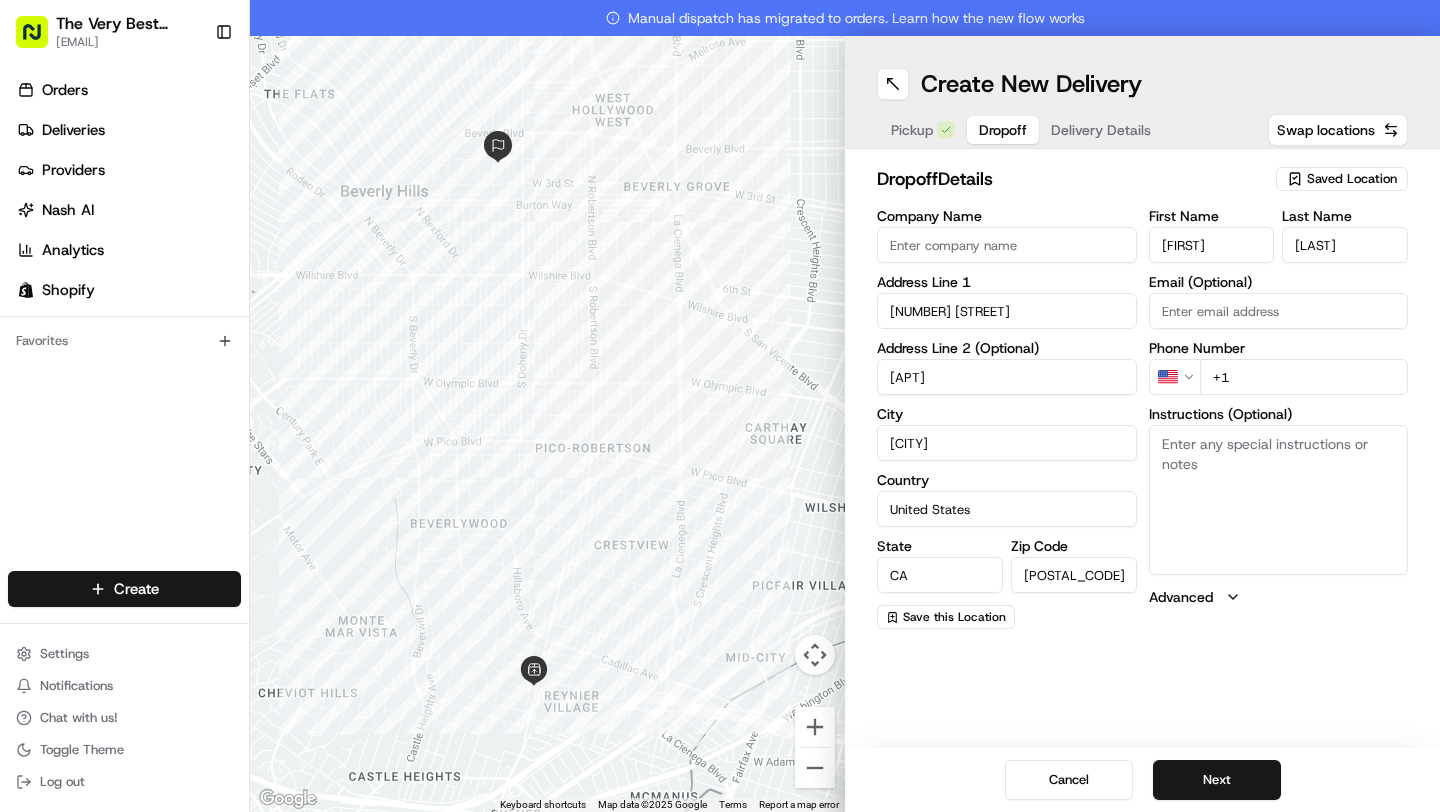 type on "[APT]" 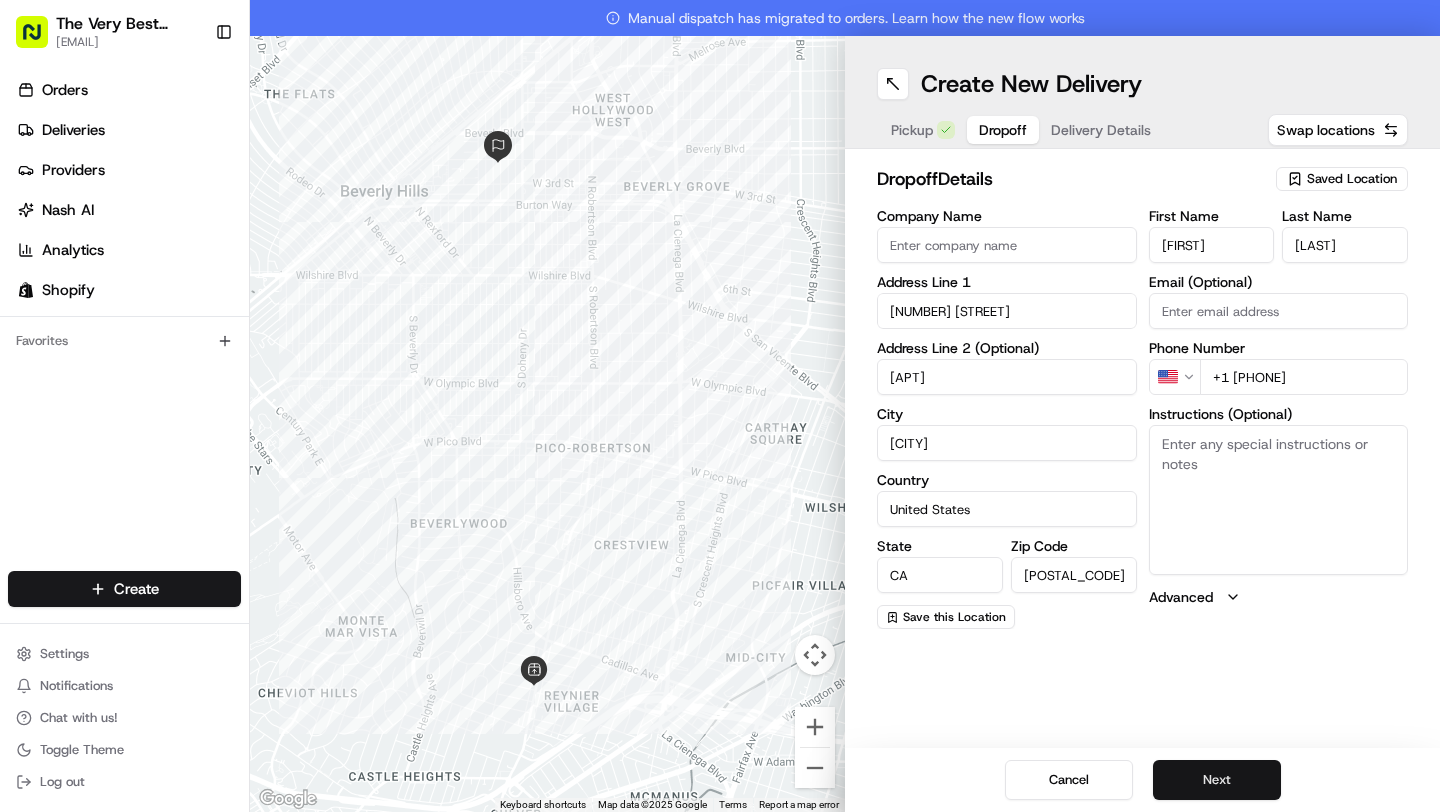 type on "+1 [PHONE]" 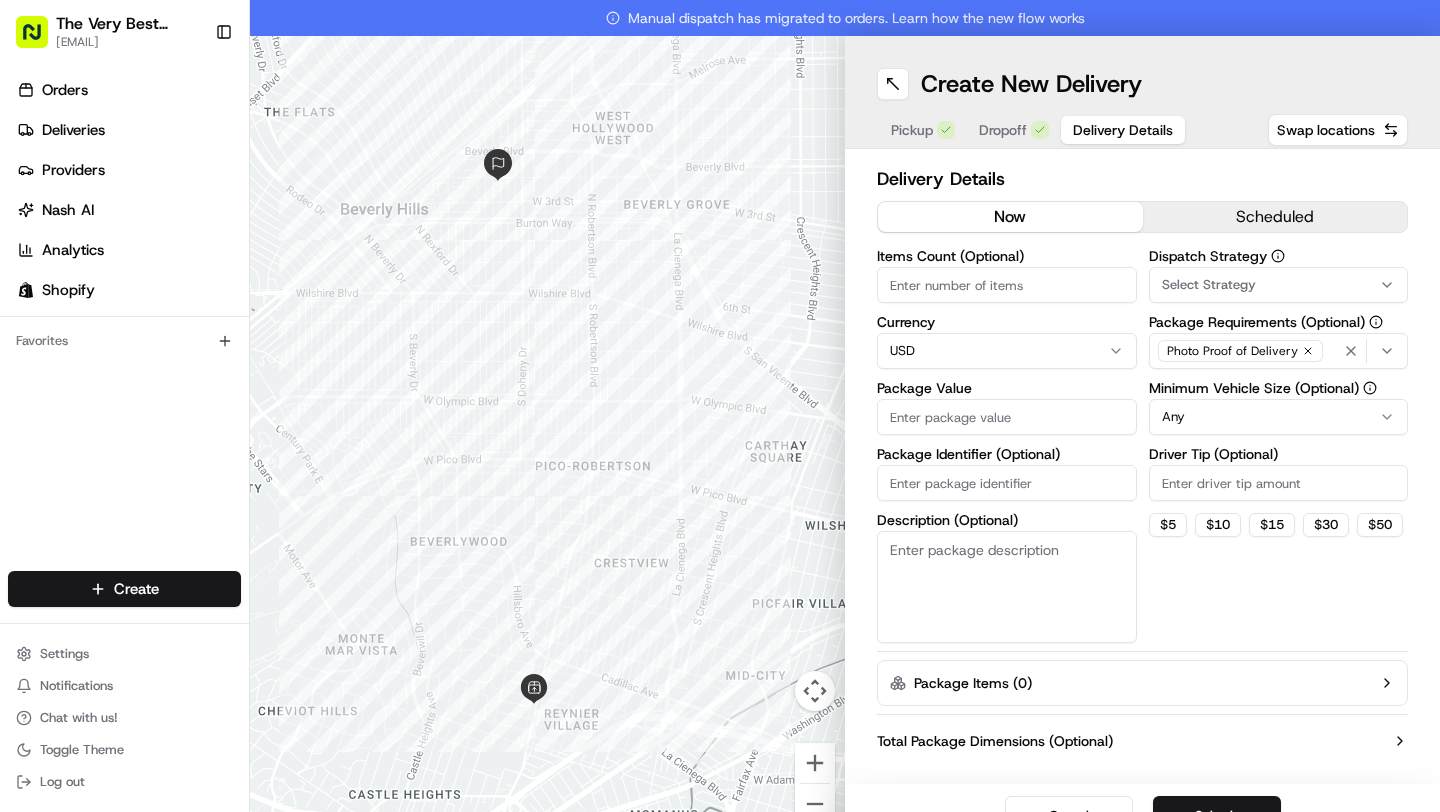 scroll, scrollTop: 24, scrollLeft: 0, axis: vertical 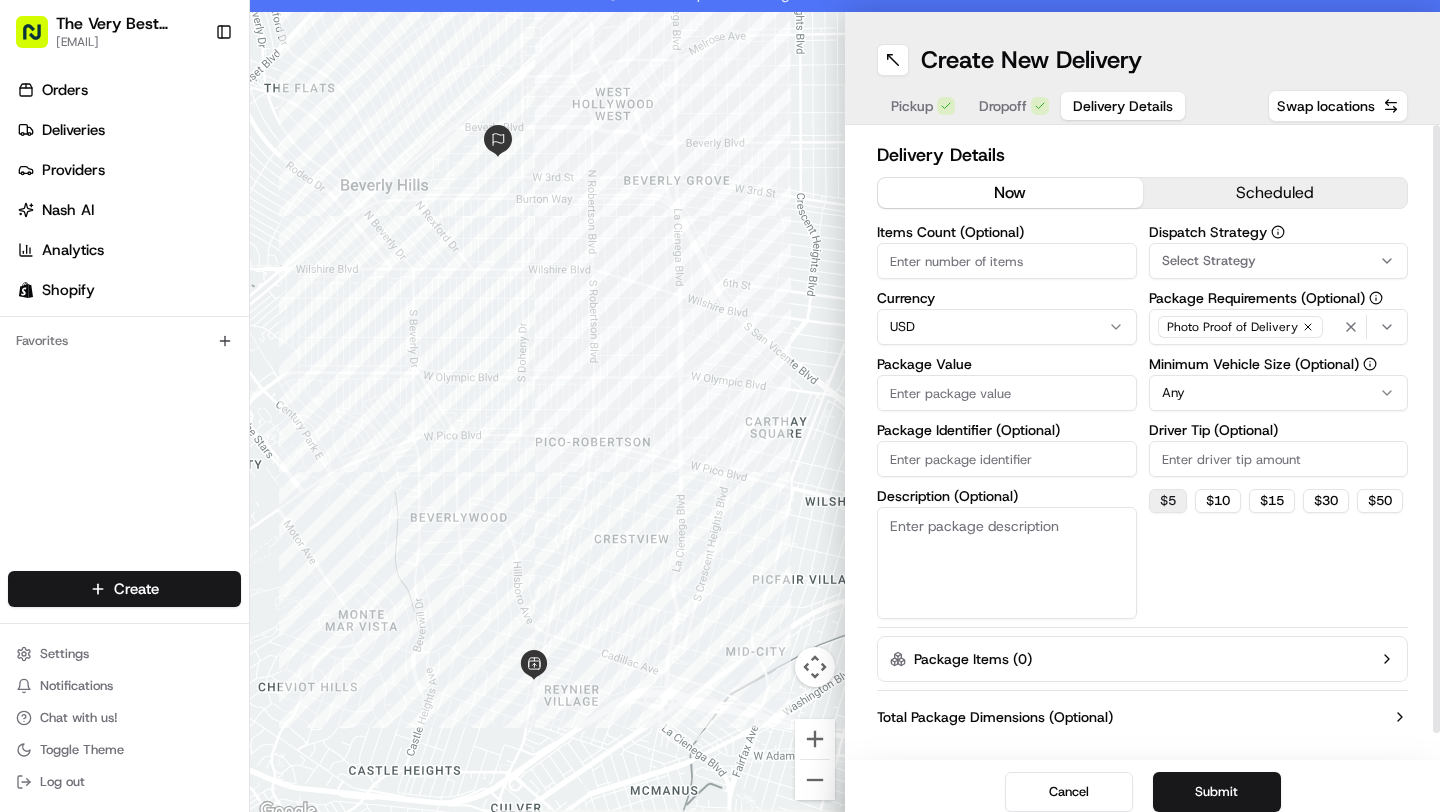 click on "$ 5" at bounding box center (1168, 501) 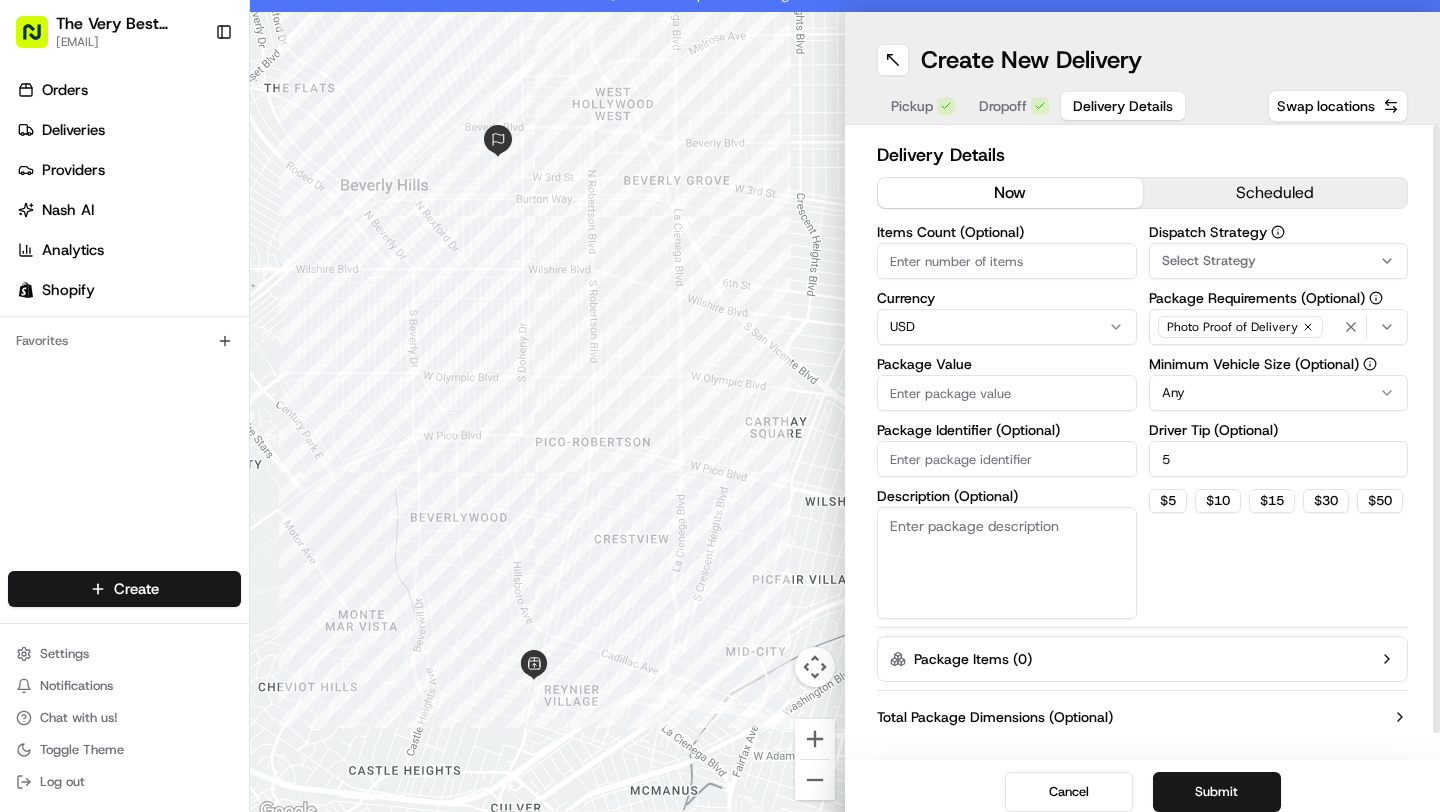 click on "Package Value" at bounding box center [1007, 393] 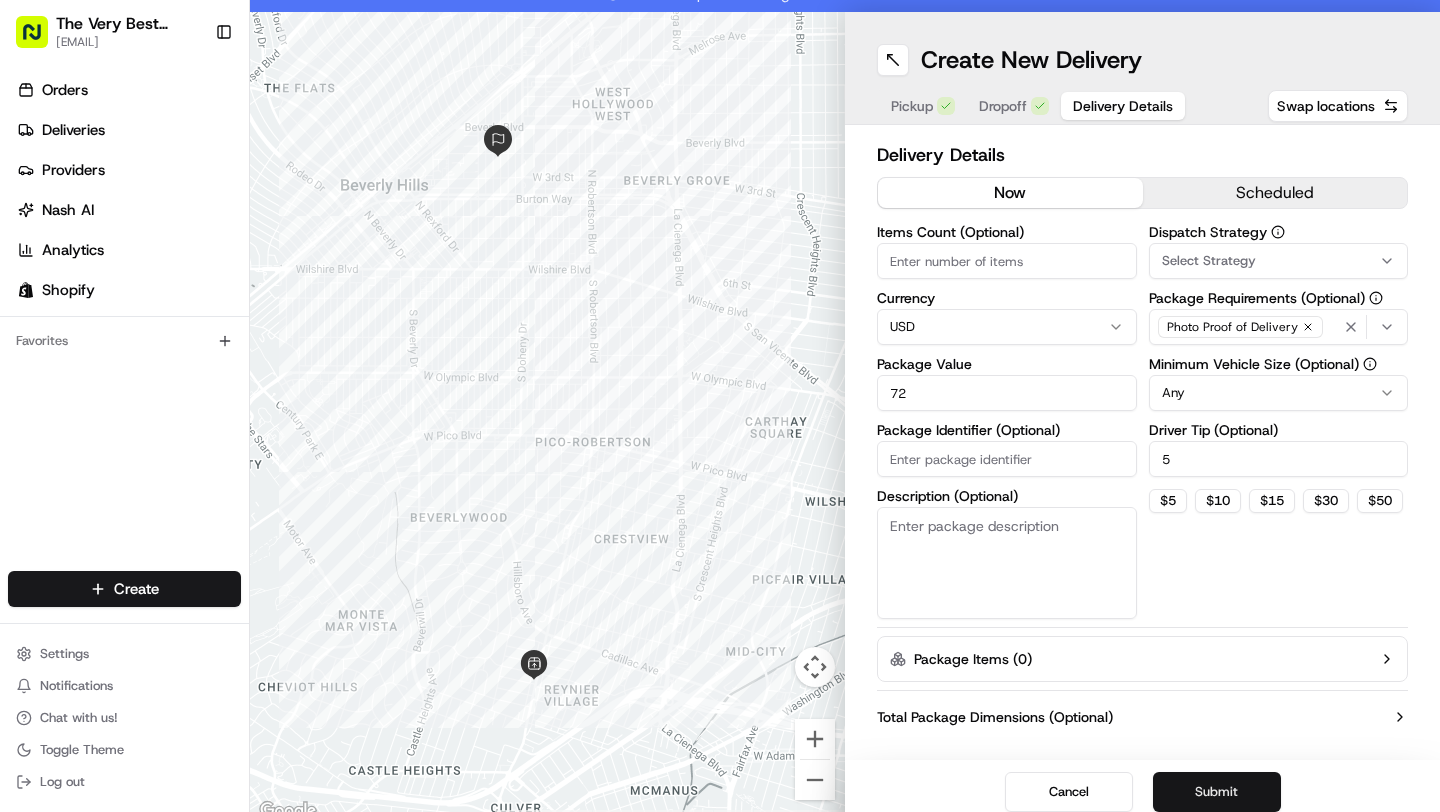 type on "72" 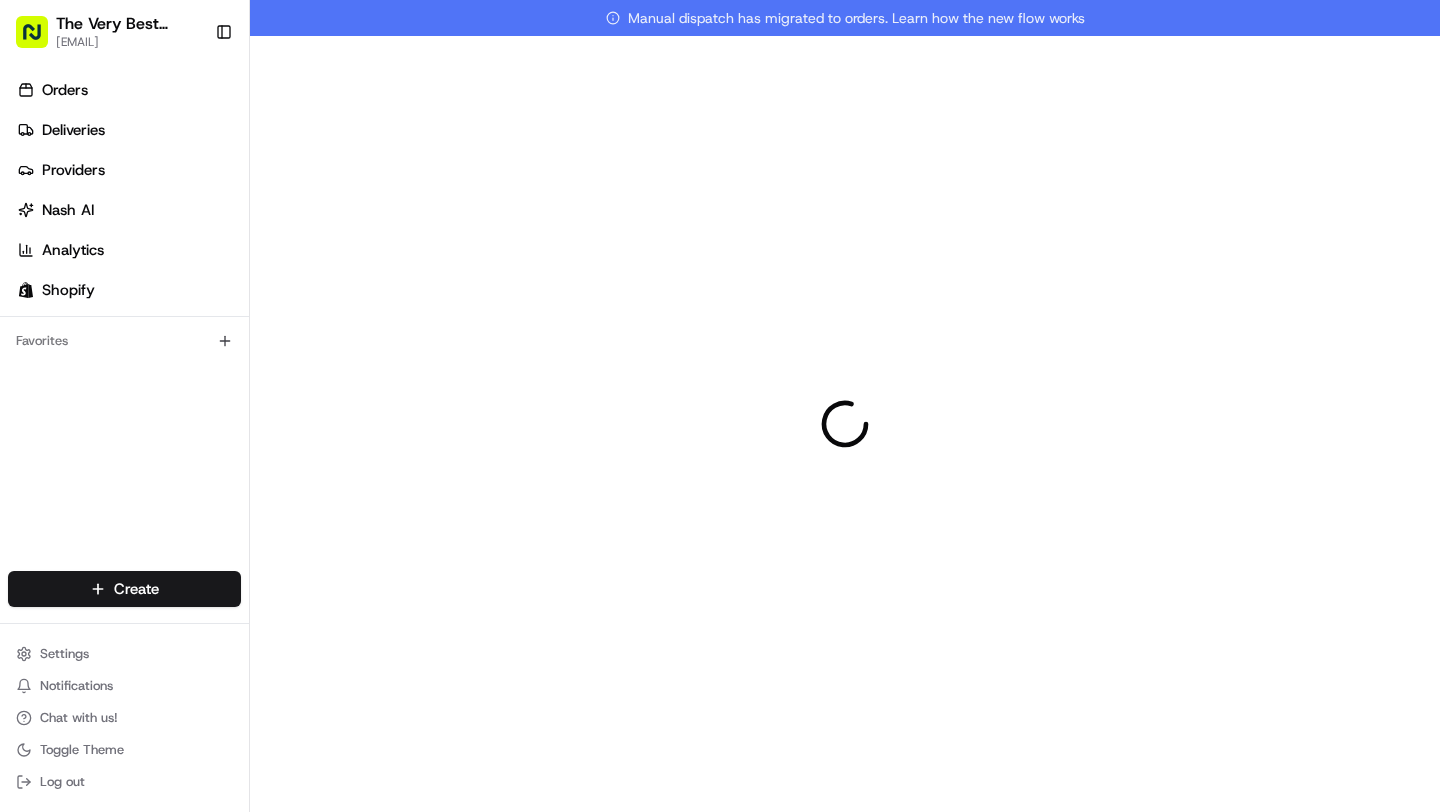 scroll, scrollTop: 0, scrollLeft: 0, axis: both 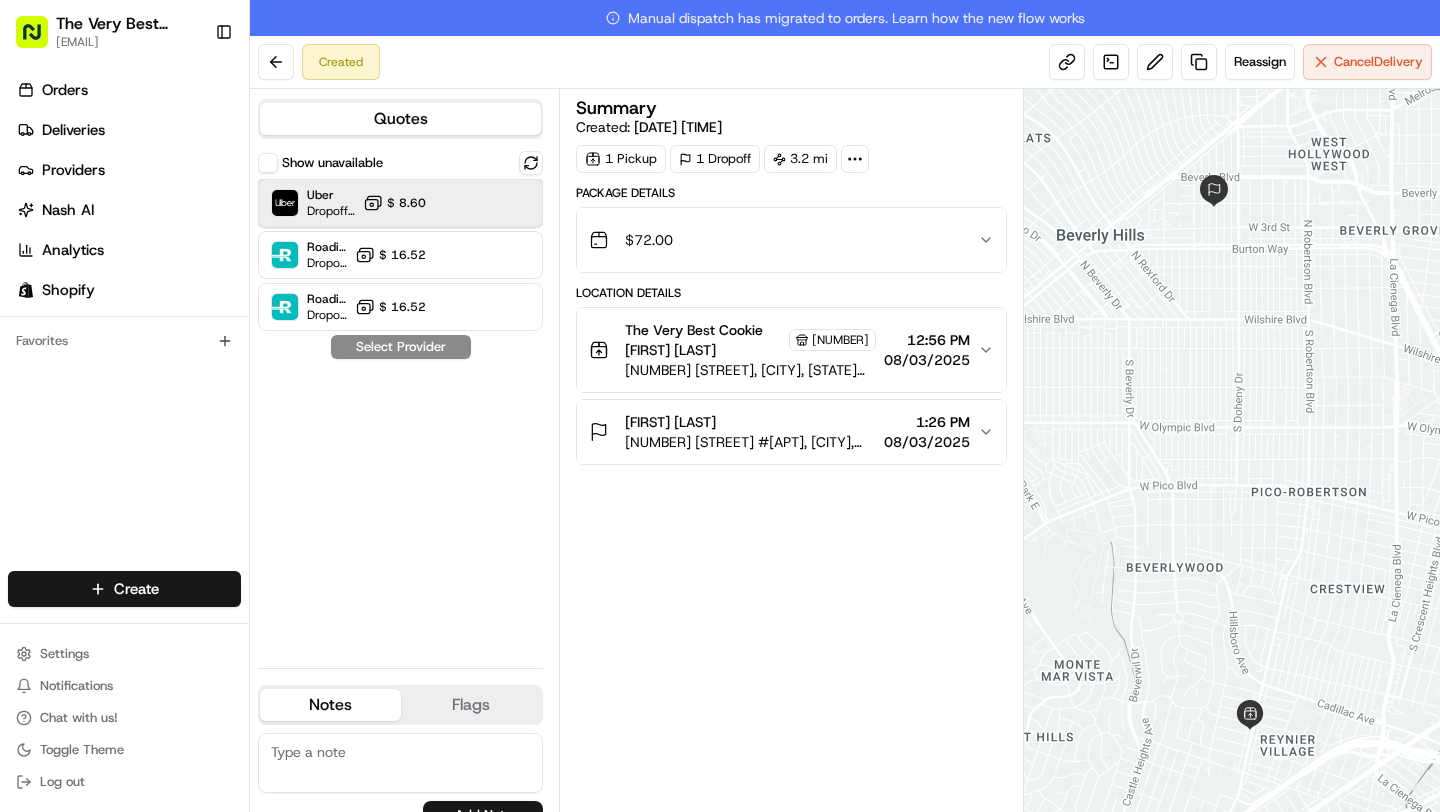 click on "Uber Dropoff ETA 31 minutes $ [PRICE]" at bounding box center [400, 203] 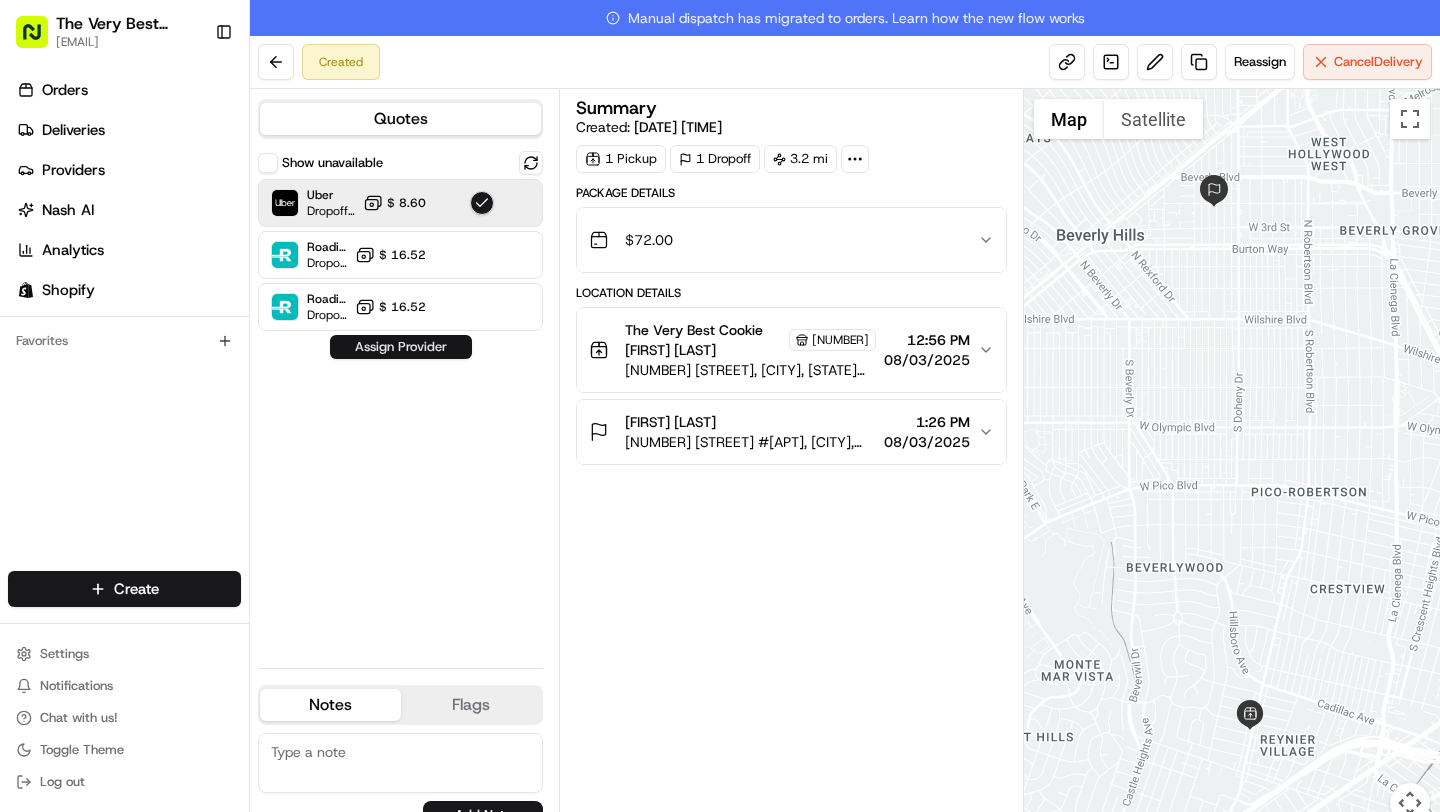 click on "Assign Provider" at bounding box center [401, 347] 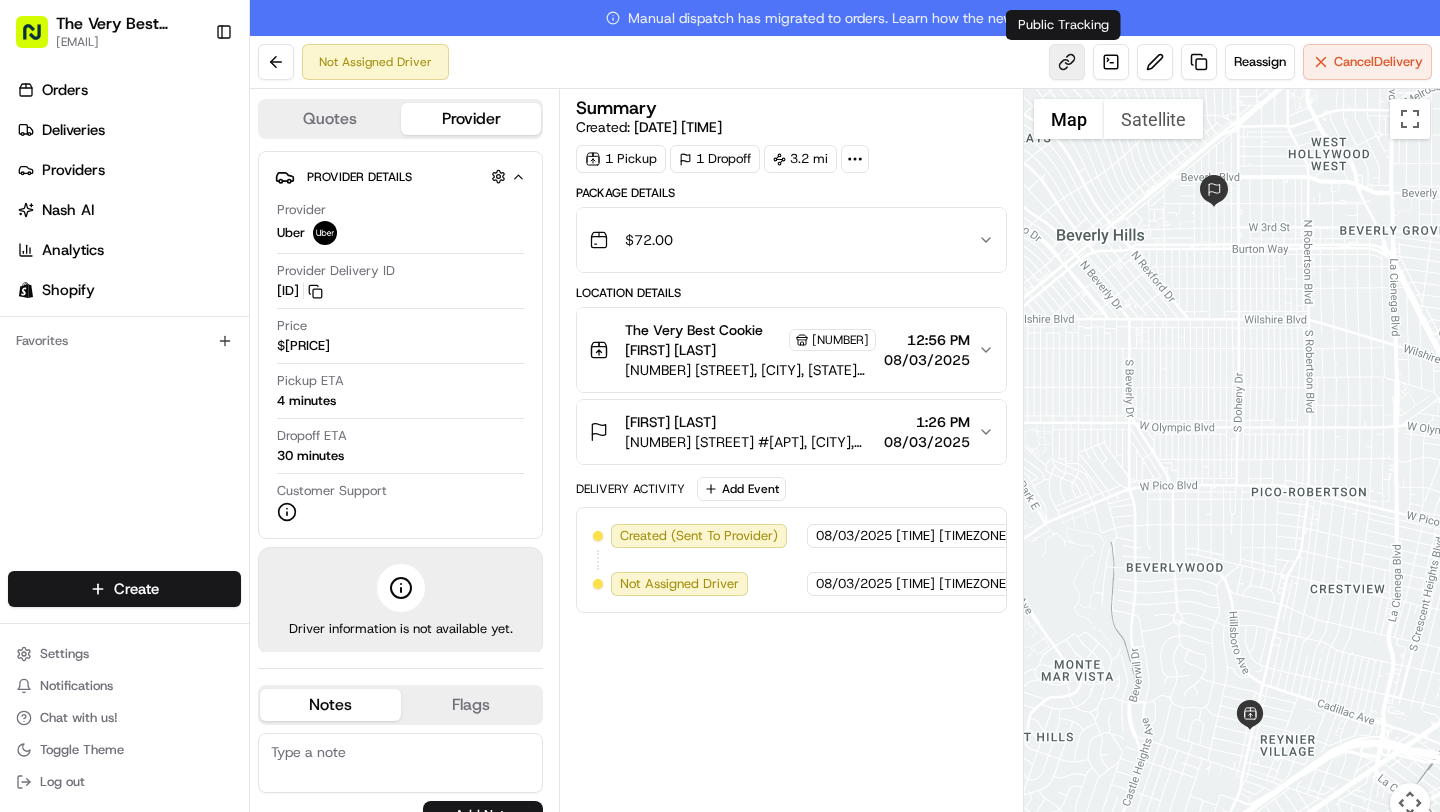 click at bounding box center (1067, 62) 